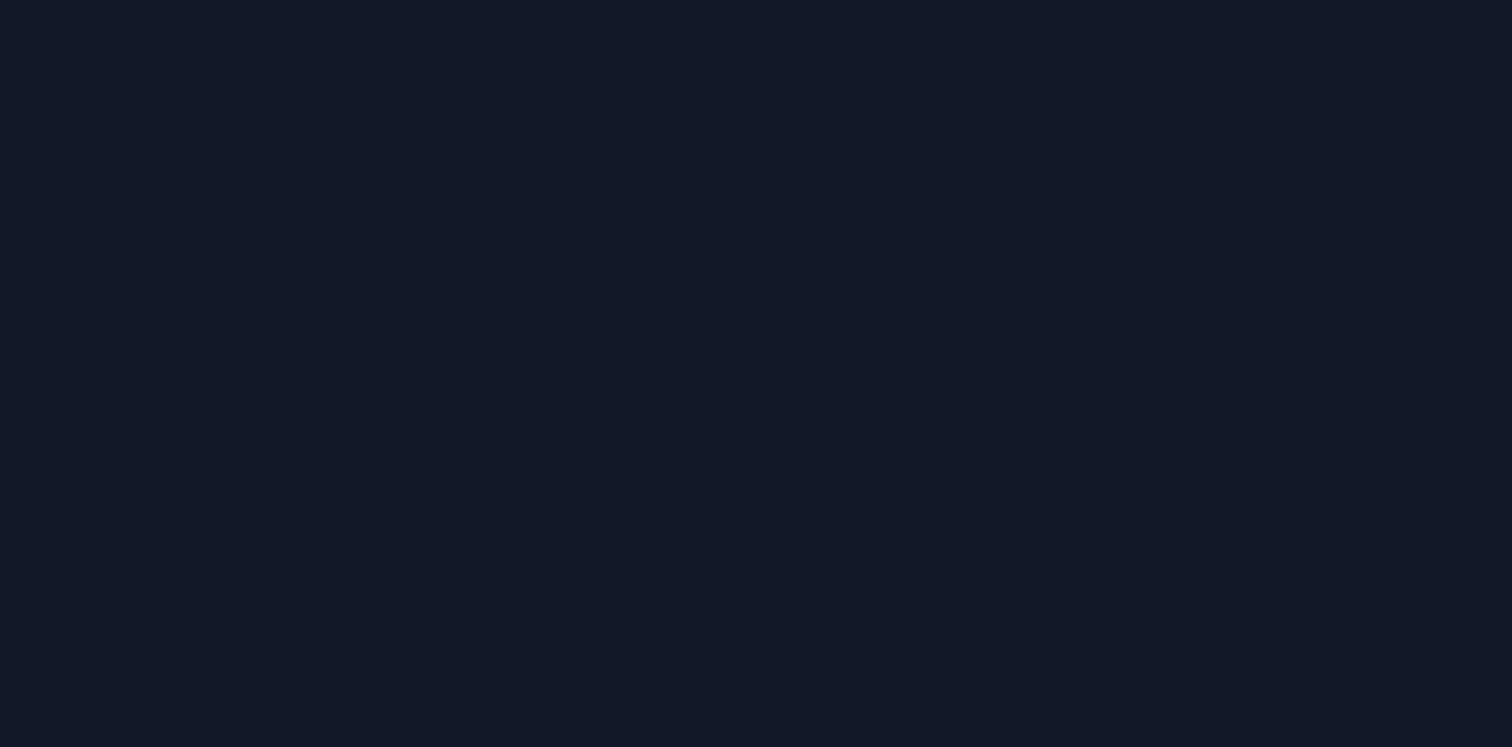 scroll, scrollTop: 0, scrollLeft: 0, axis: both 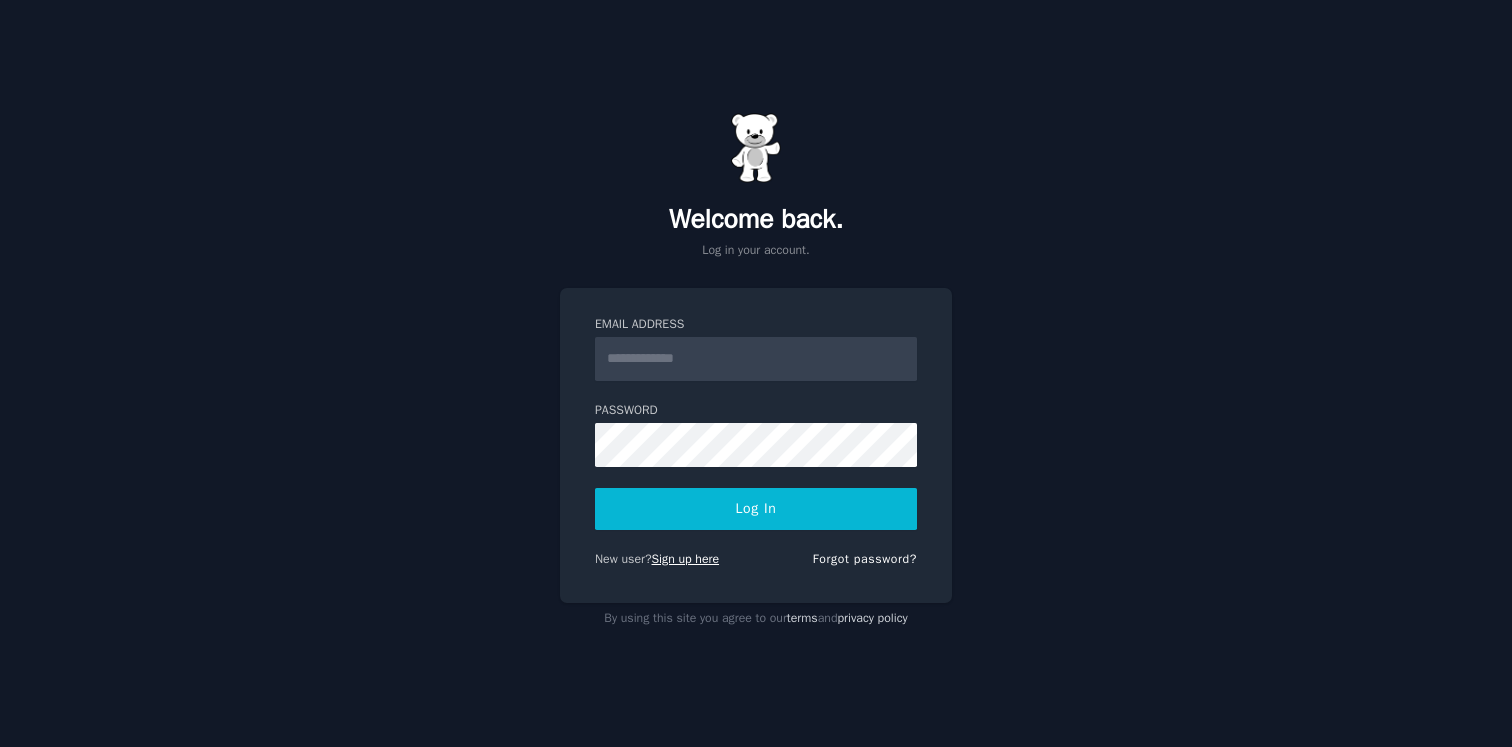 click on "Sign up here" at bounding box center [686, 559] 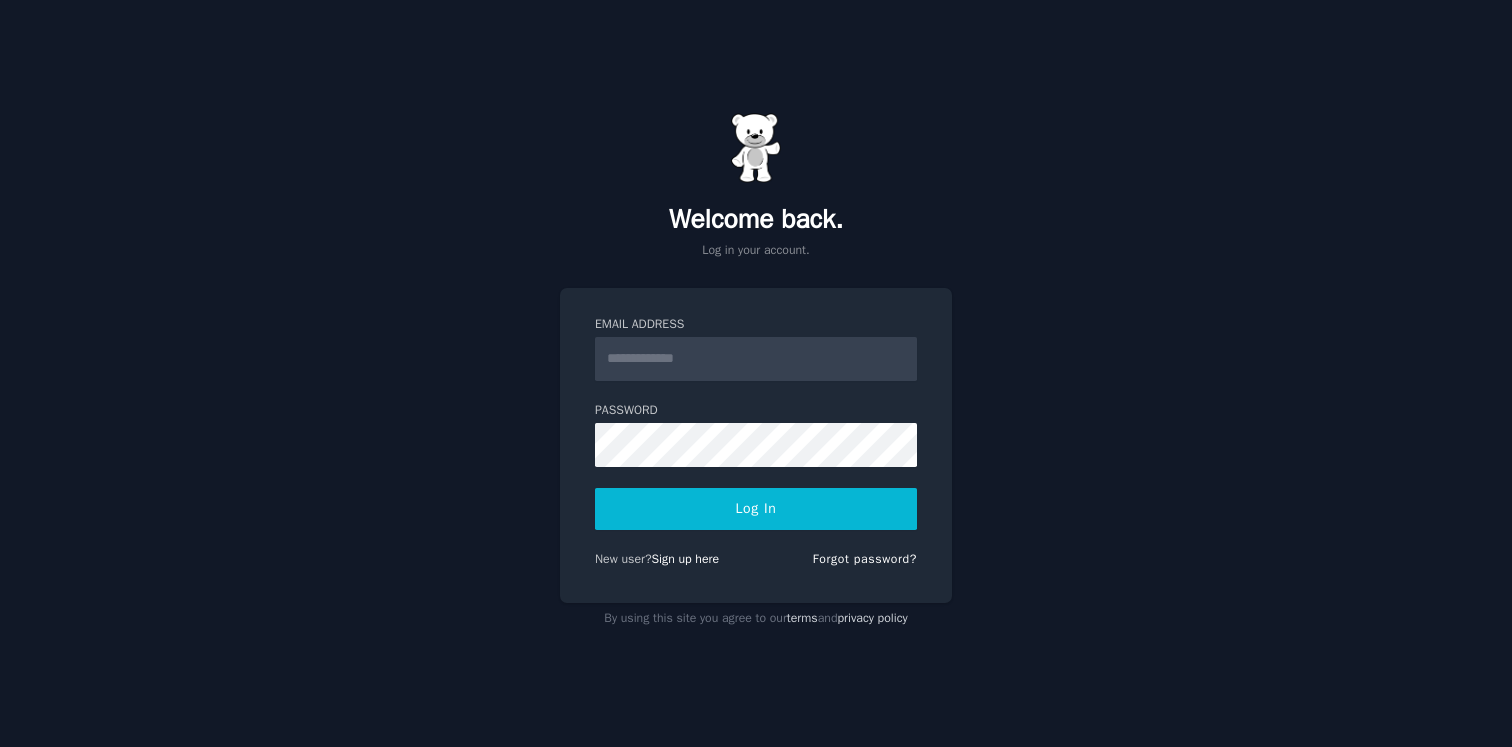 scroll, scrollTop: 0, scrollLeft: 0, axis: both 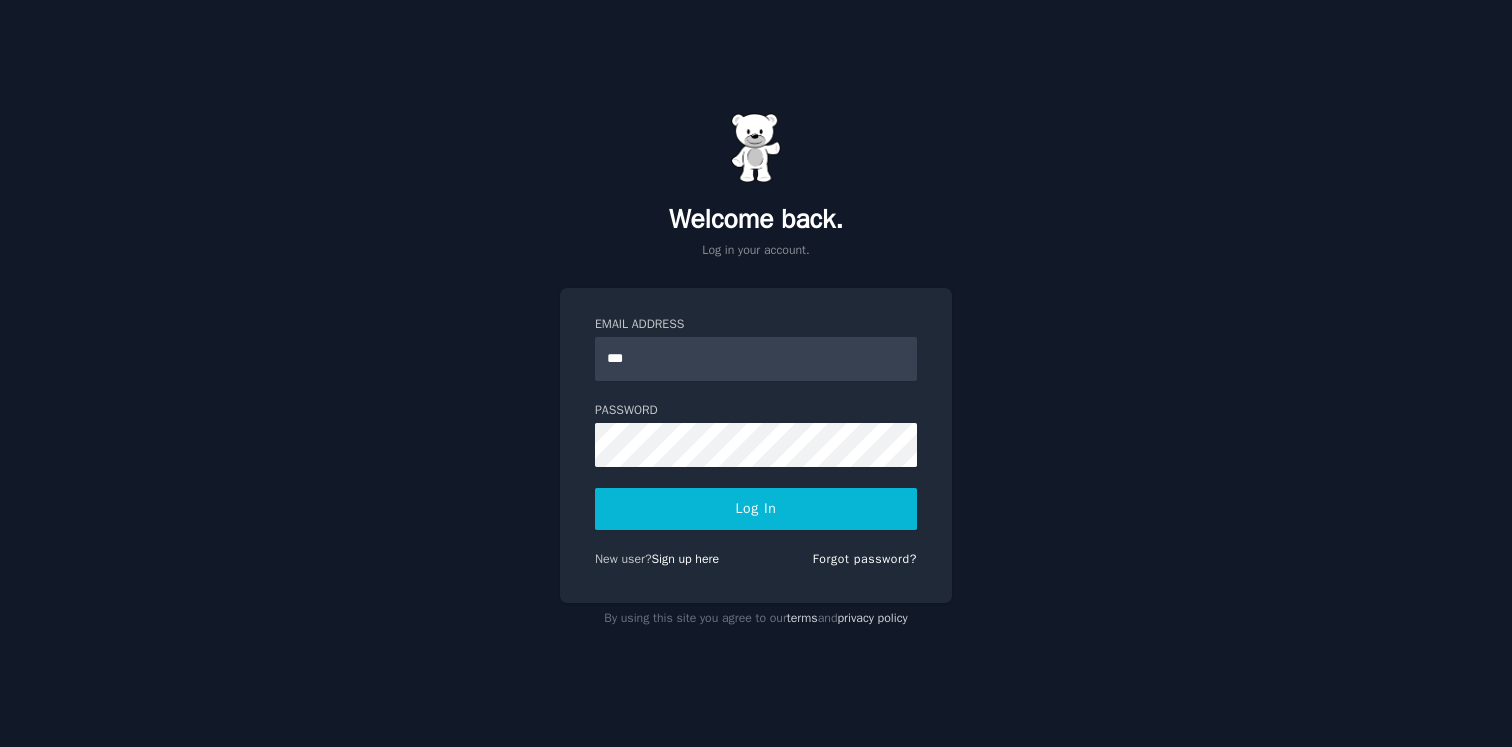 type on "**********" 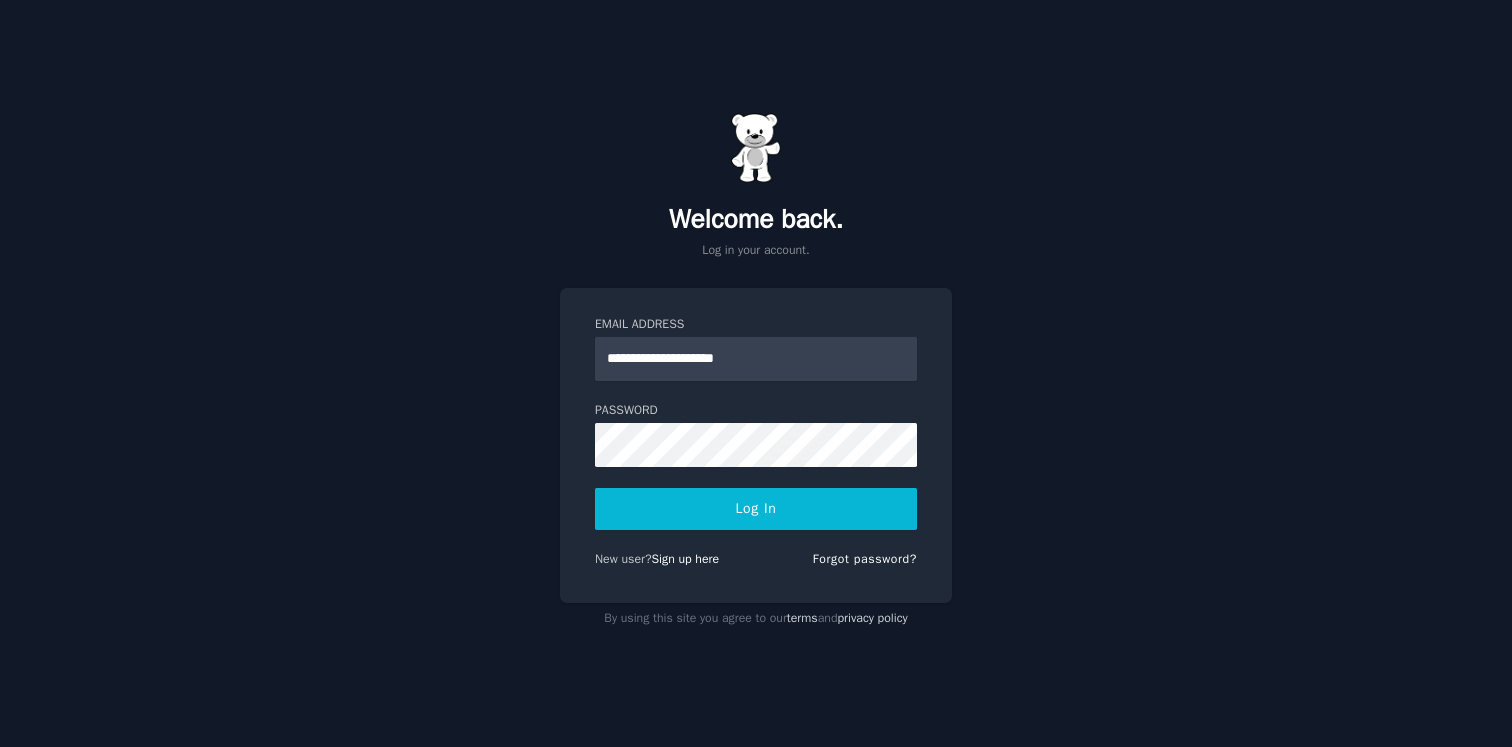 click on "Log In" at bounding box center [756, 509] 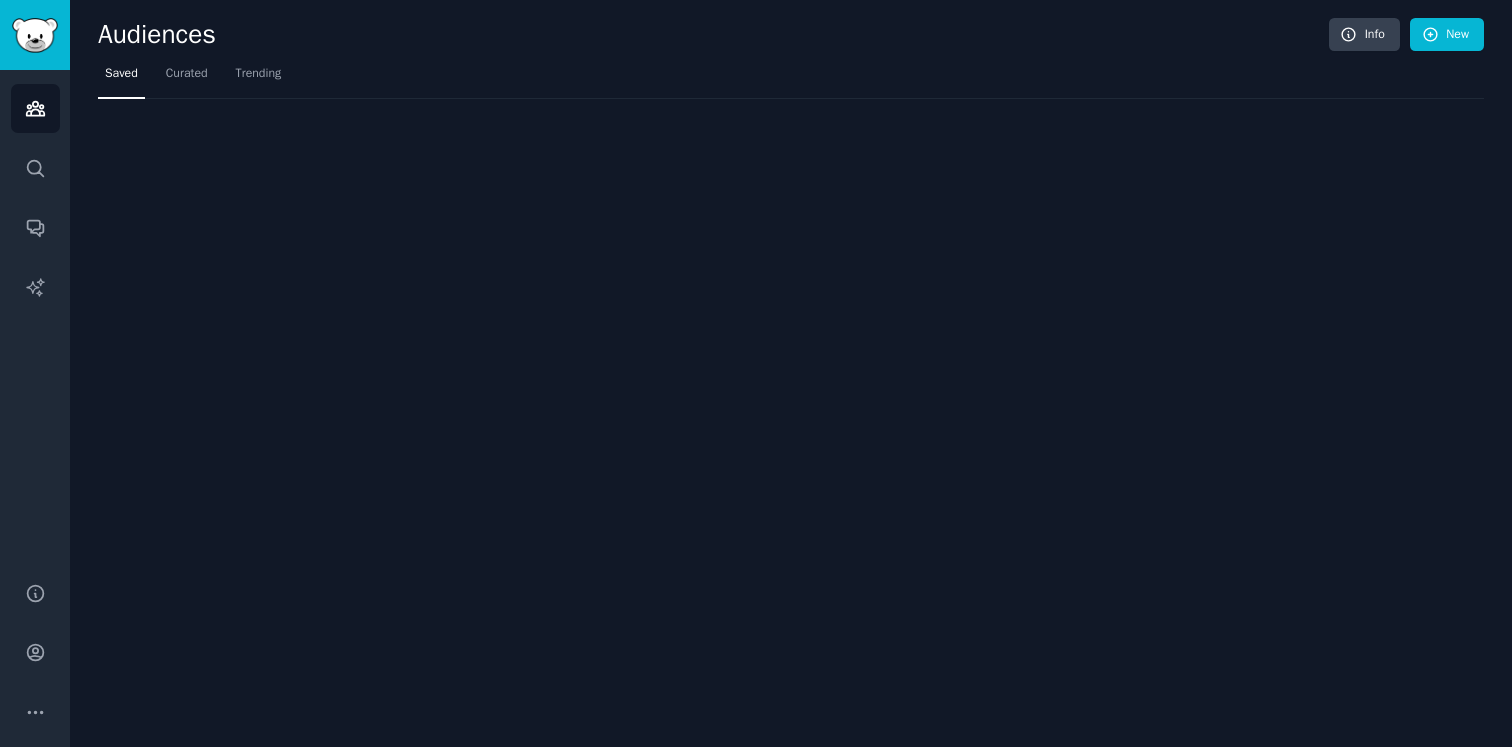 scroll, scrollTop: 0, scrollLeft: 0, axis: both 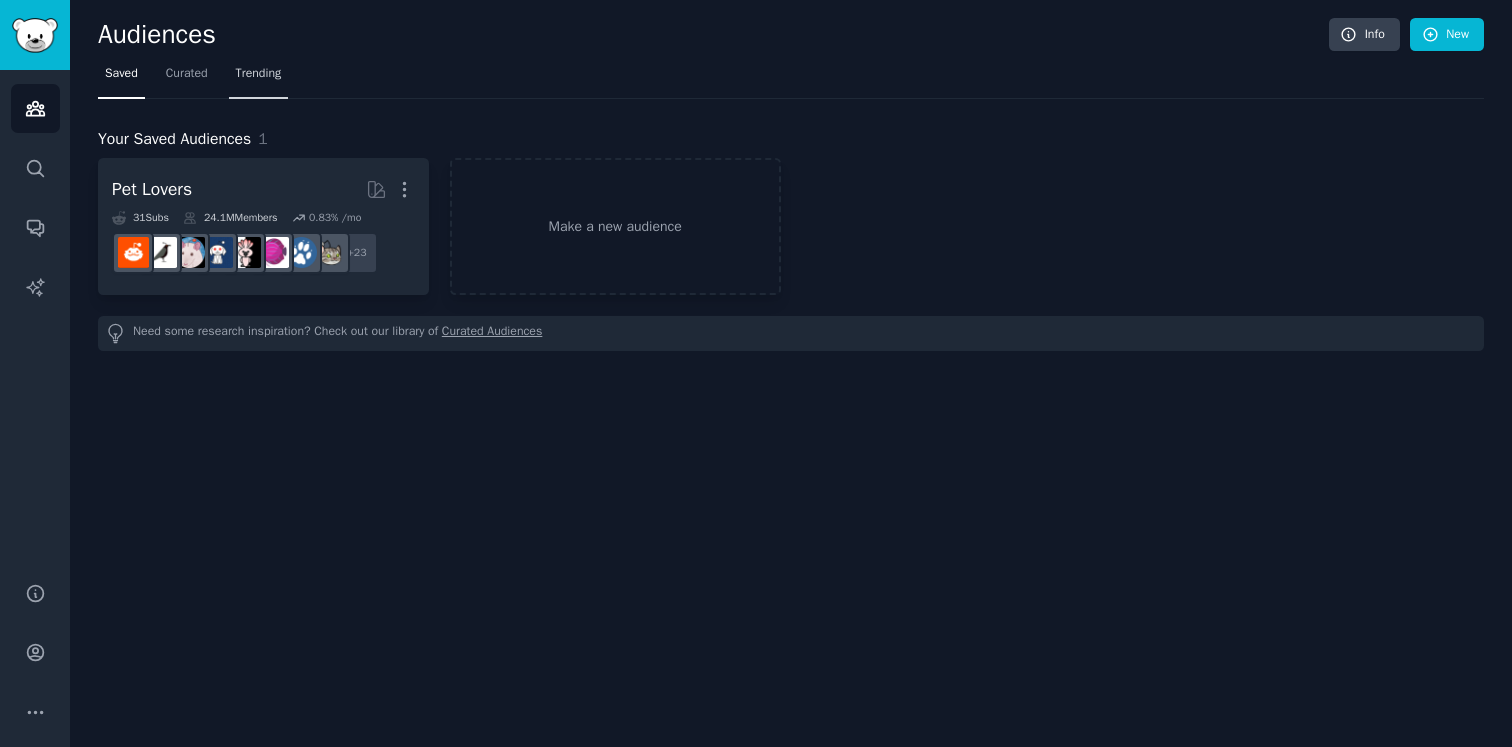 click on "Trending" at bounding box center (259, 74) 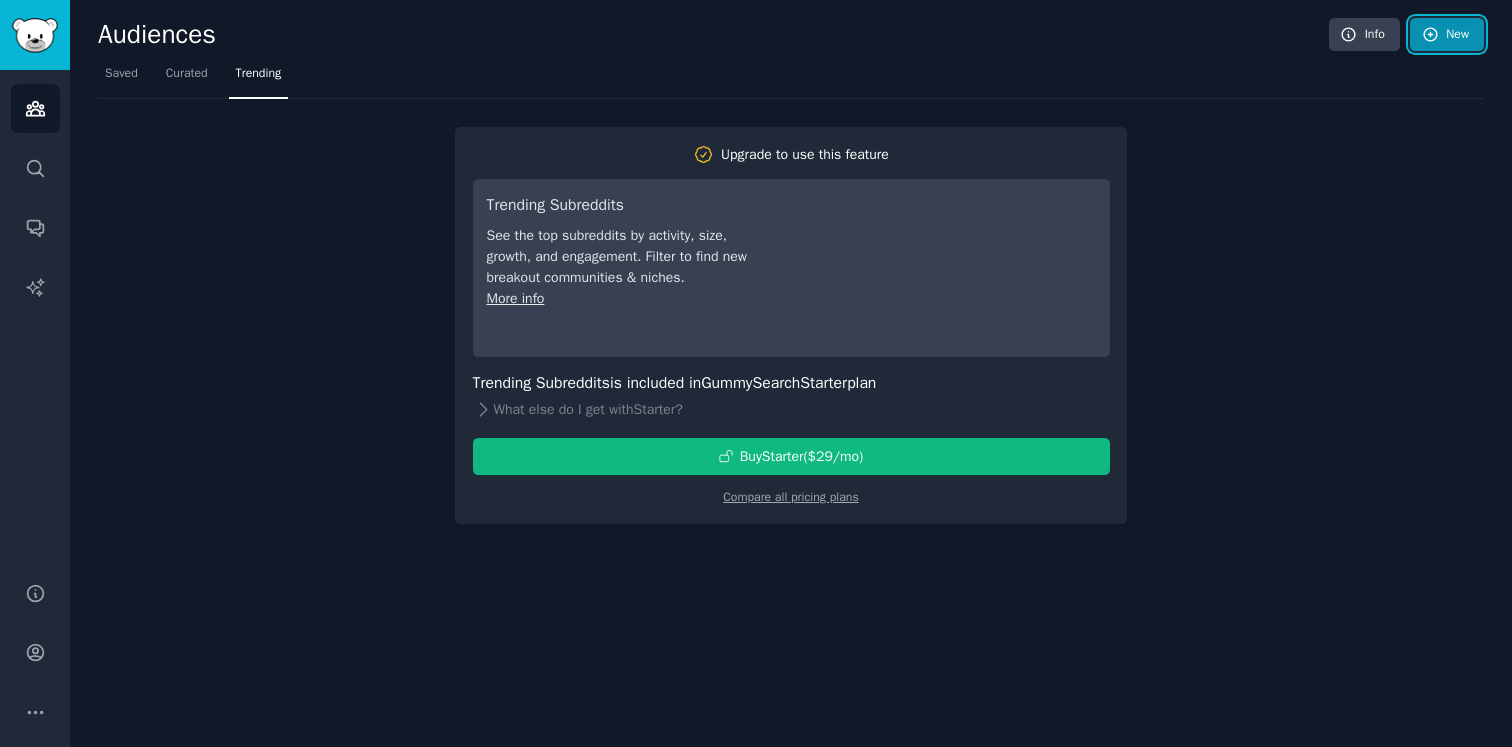click on "New" at bounding box center [1447, 35] 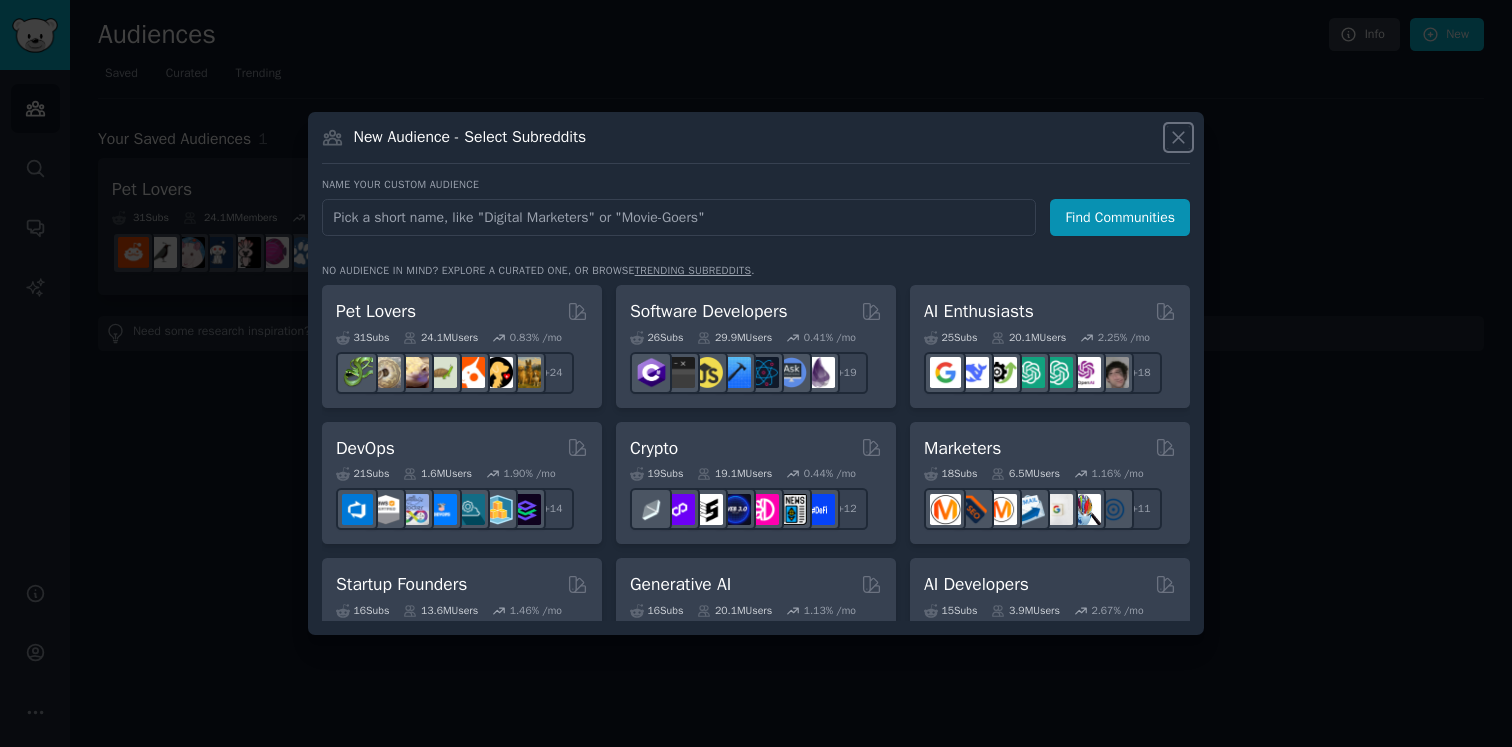 click at bounding box center [1178, 137] 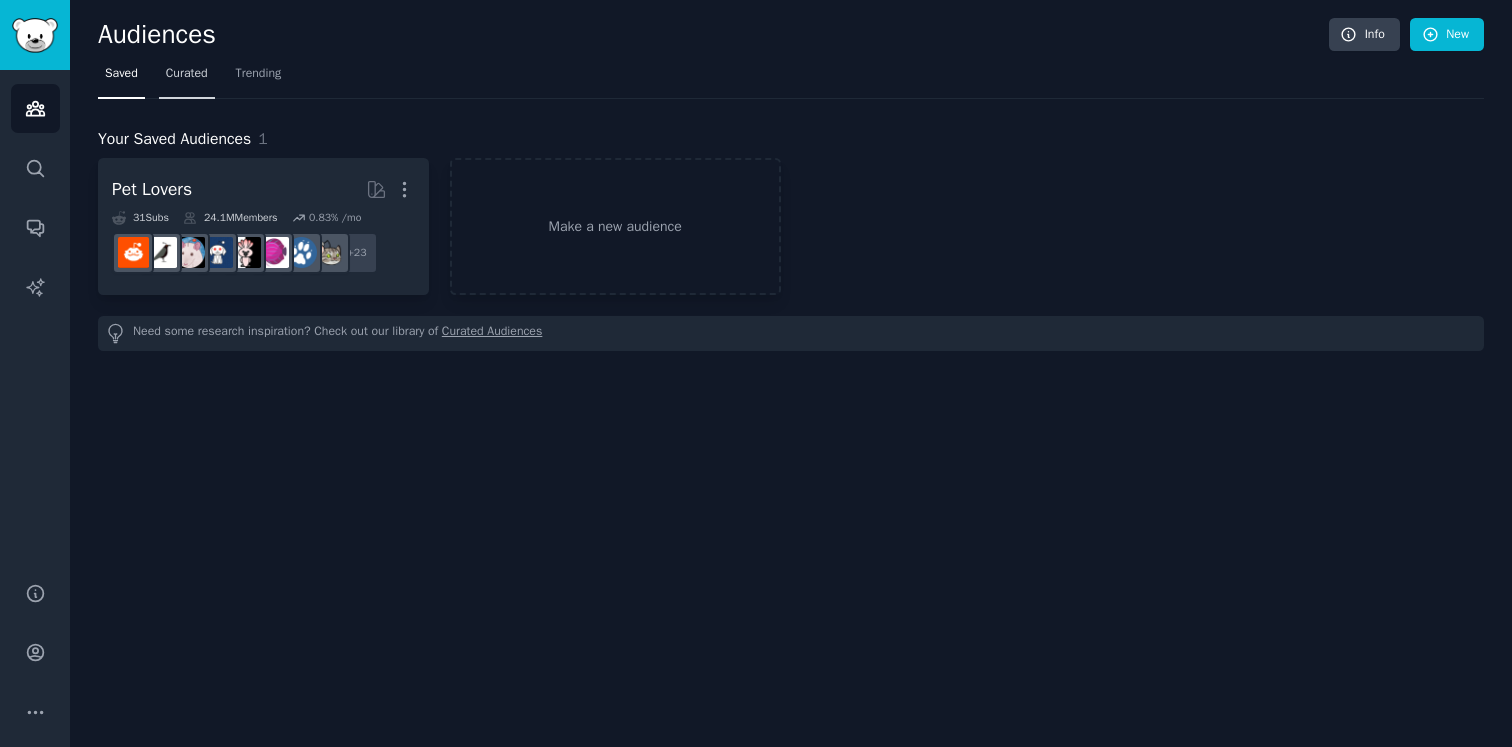 click on "Curated" at bounding box center (187, 74) 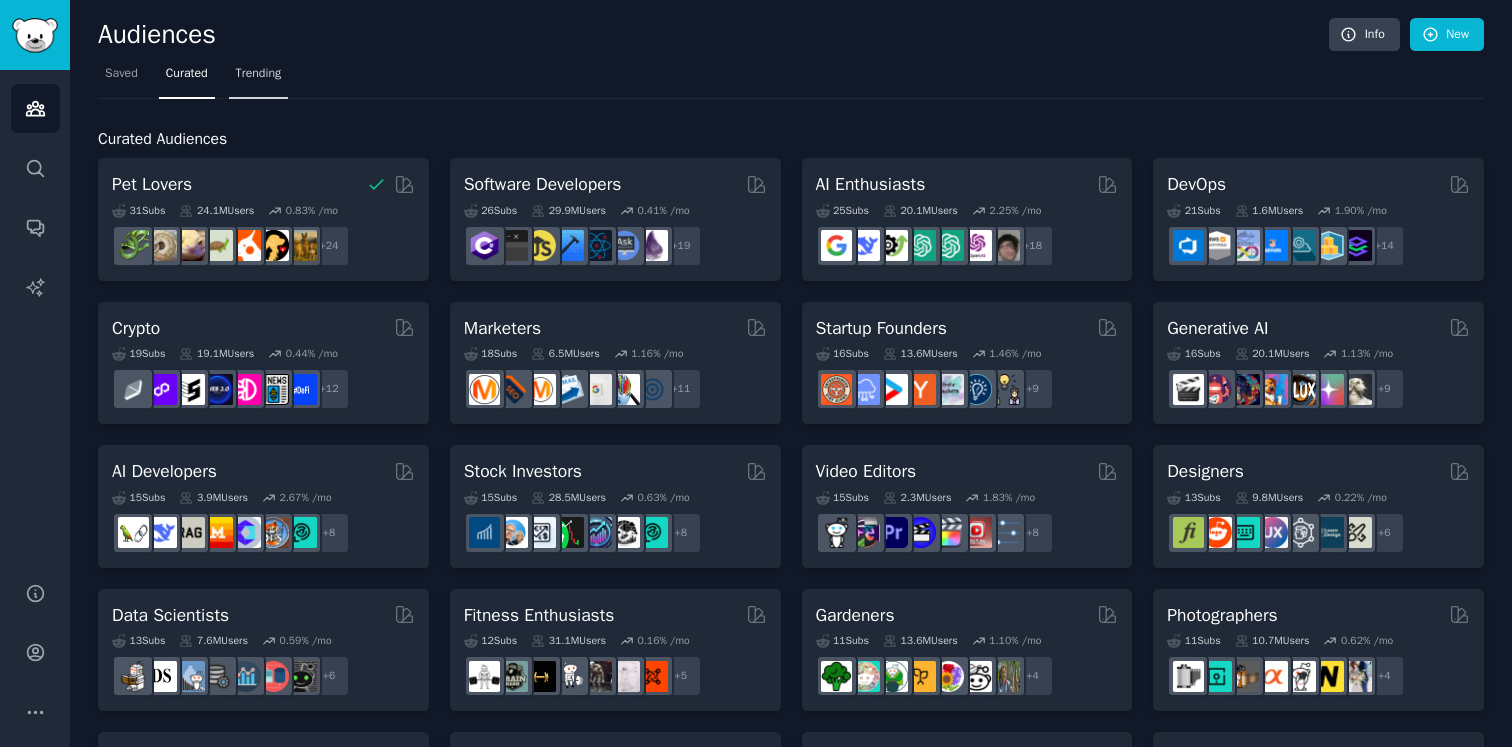 click on "Trending" at bounding box center [259, 74] 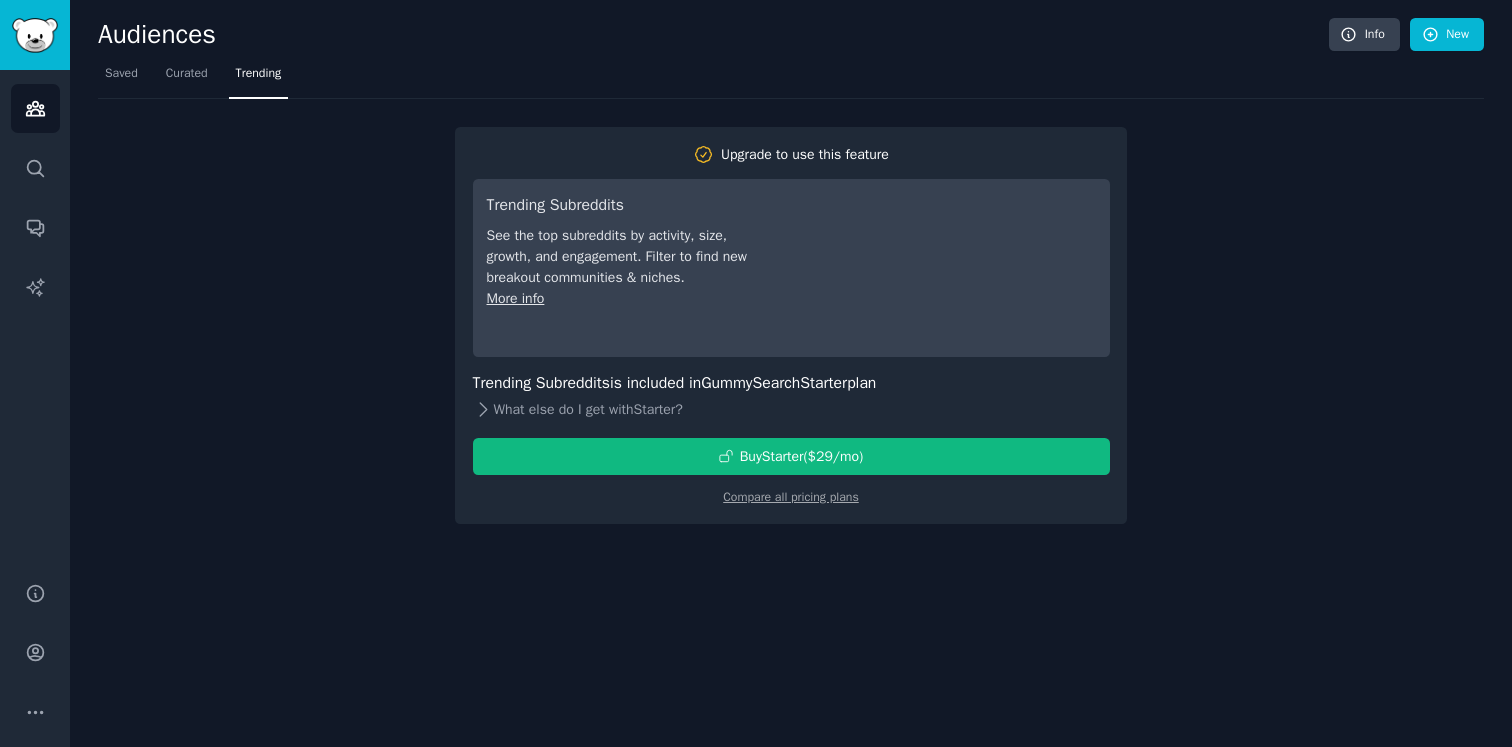 click 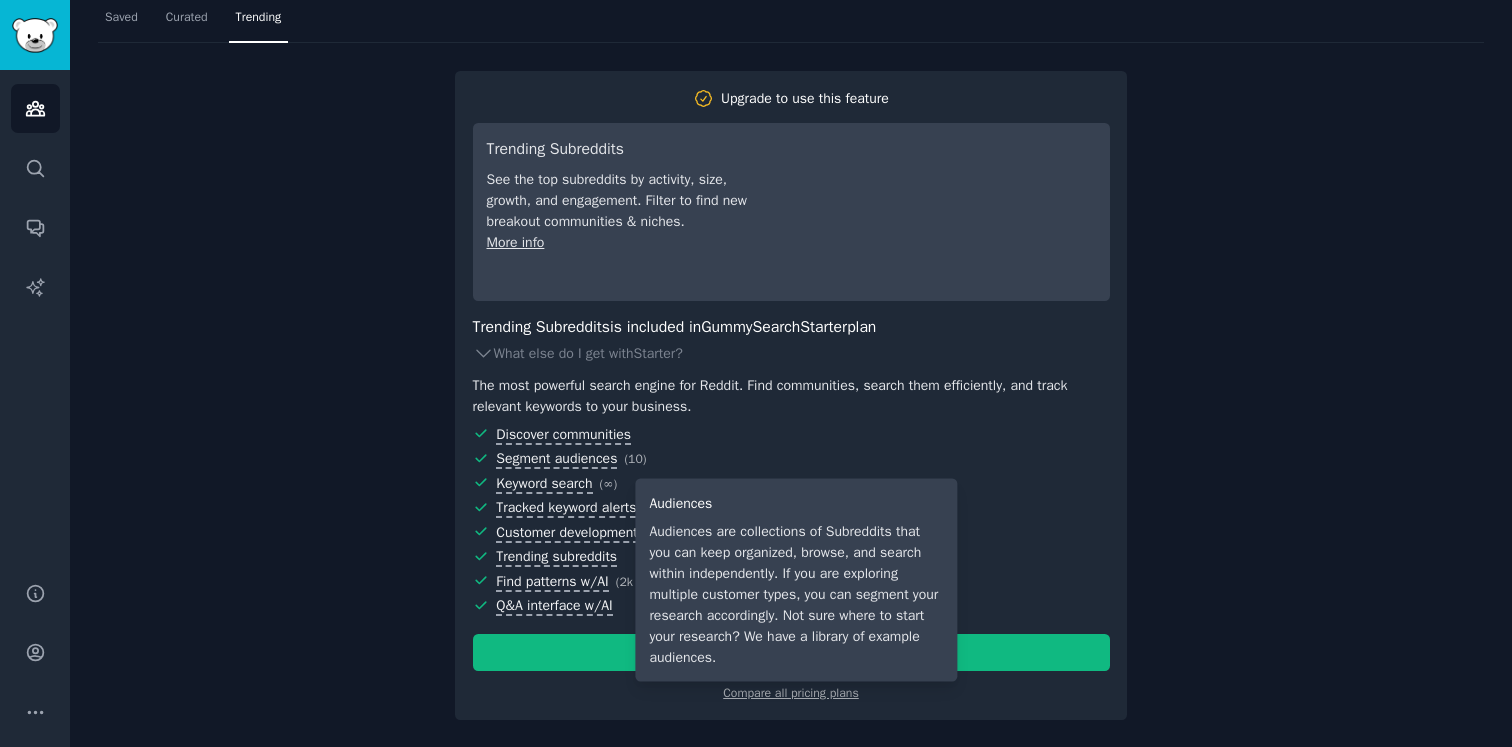 scroll, scrollTop: 0, scrollLeft: 0, axis: both 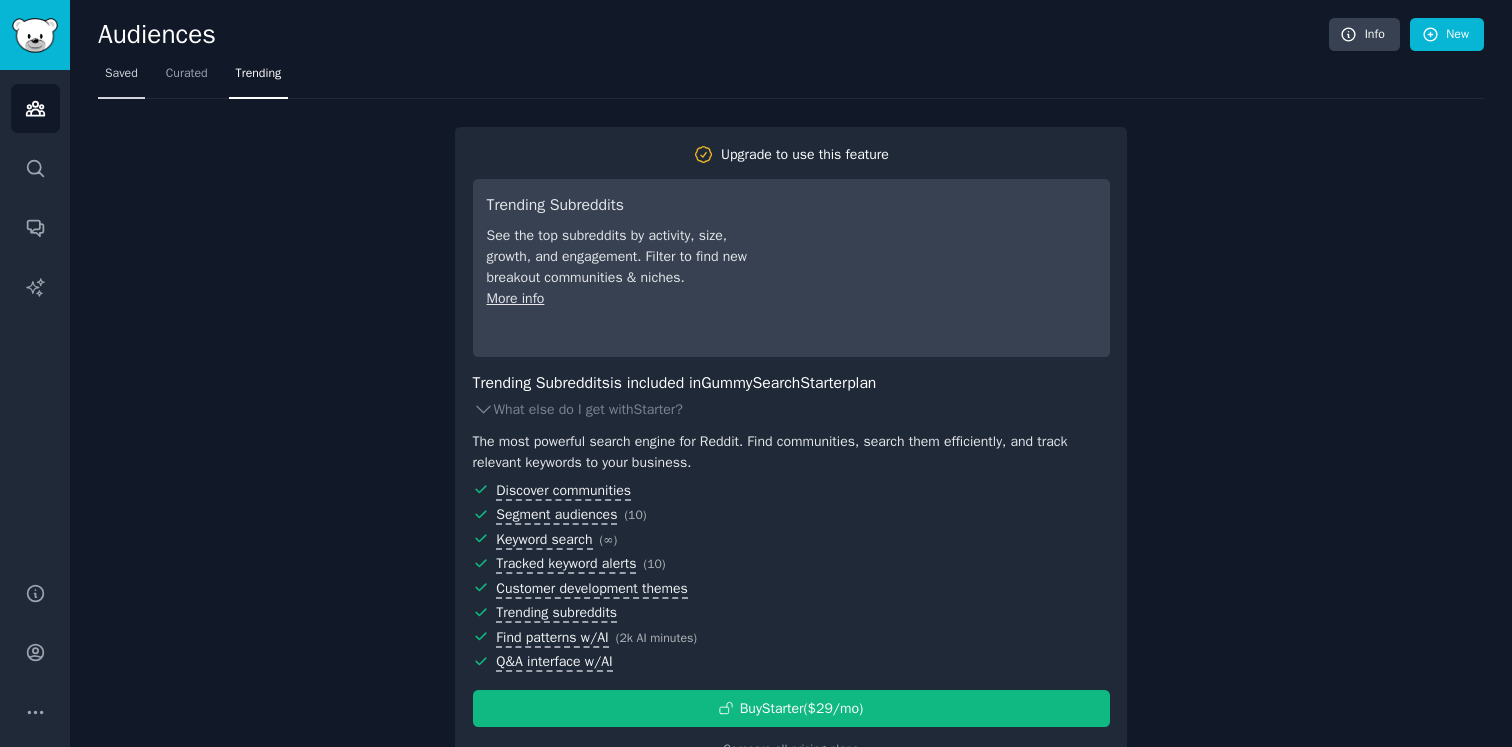 click on "Saved" at bounding box center [121, 74] 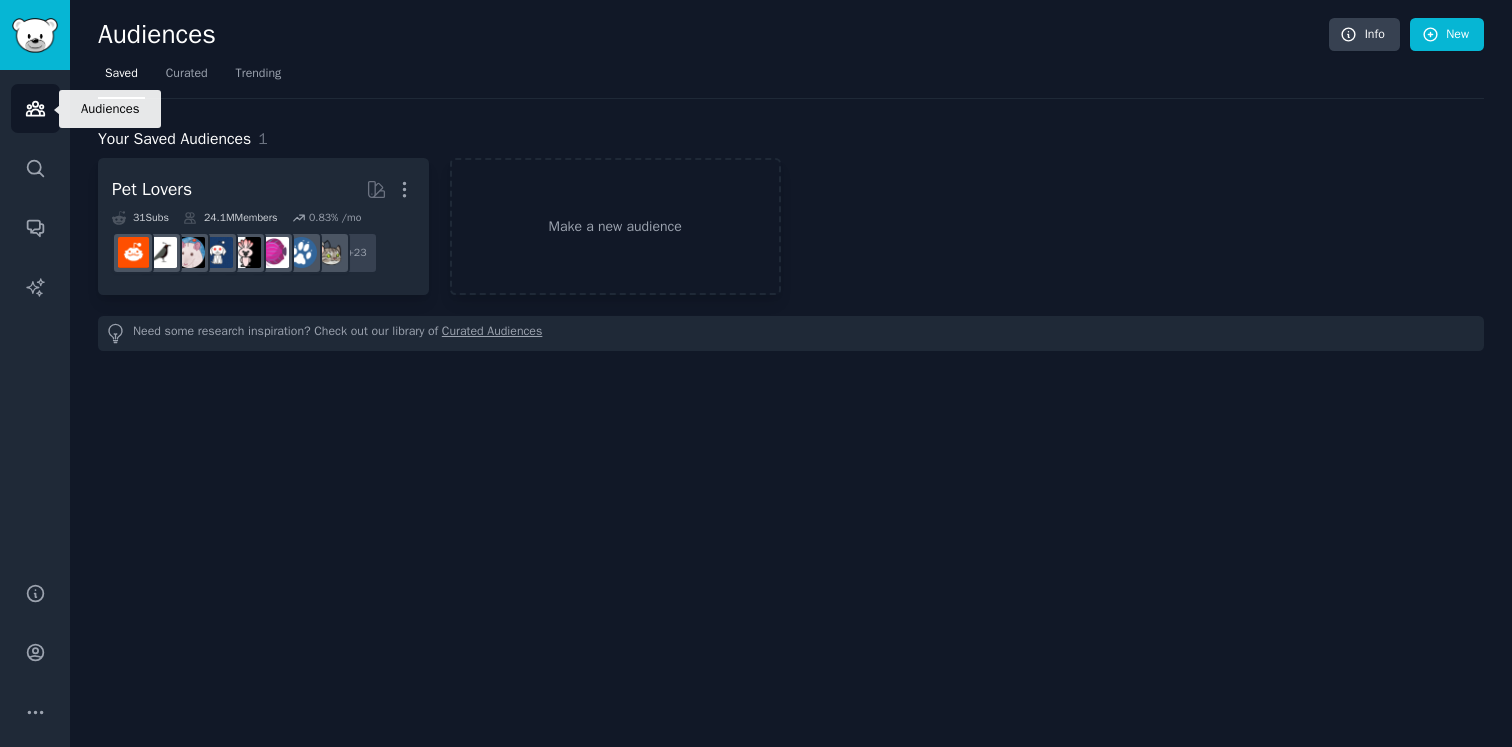 click 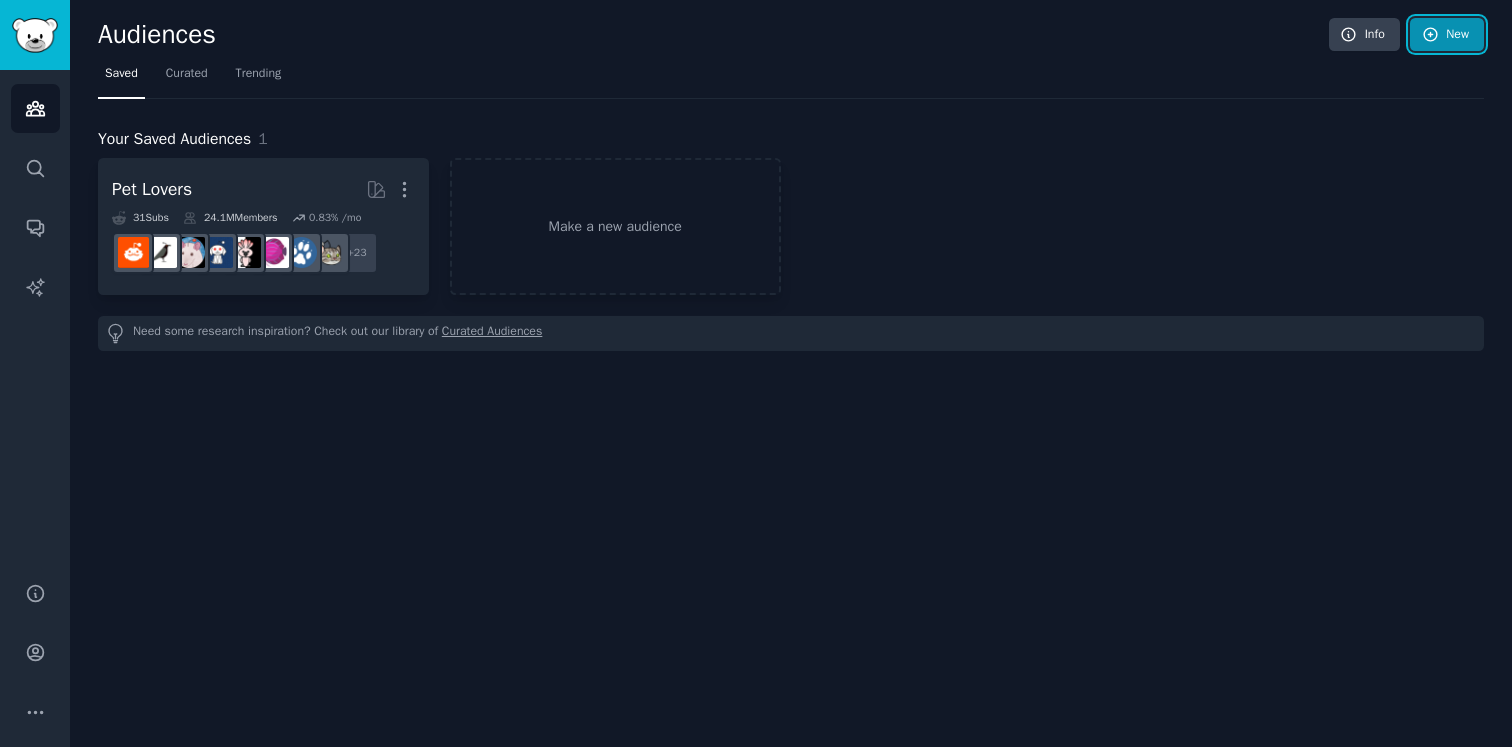 click 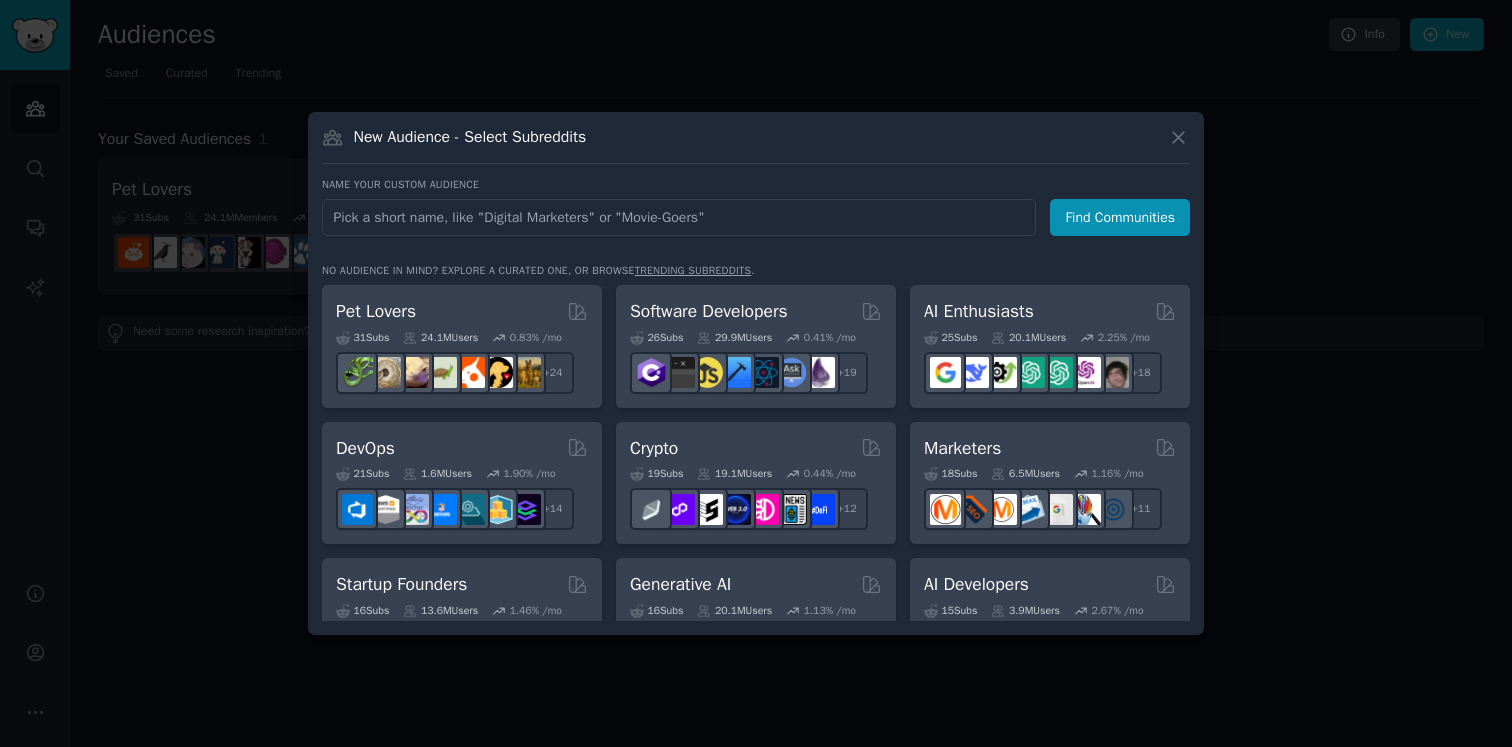 type 